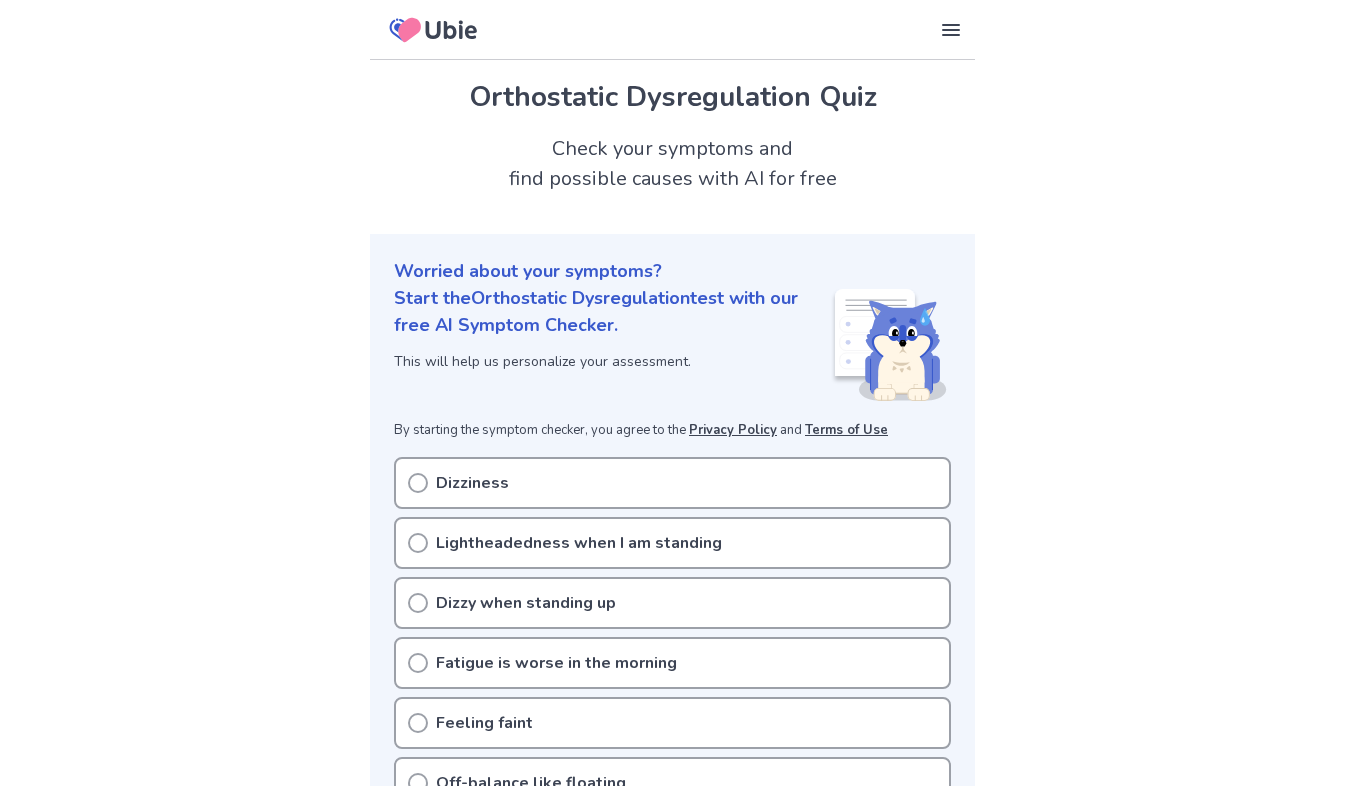 scroll, scrollTop: 0, scrollLeft: 0, axis: both 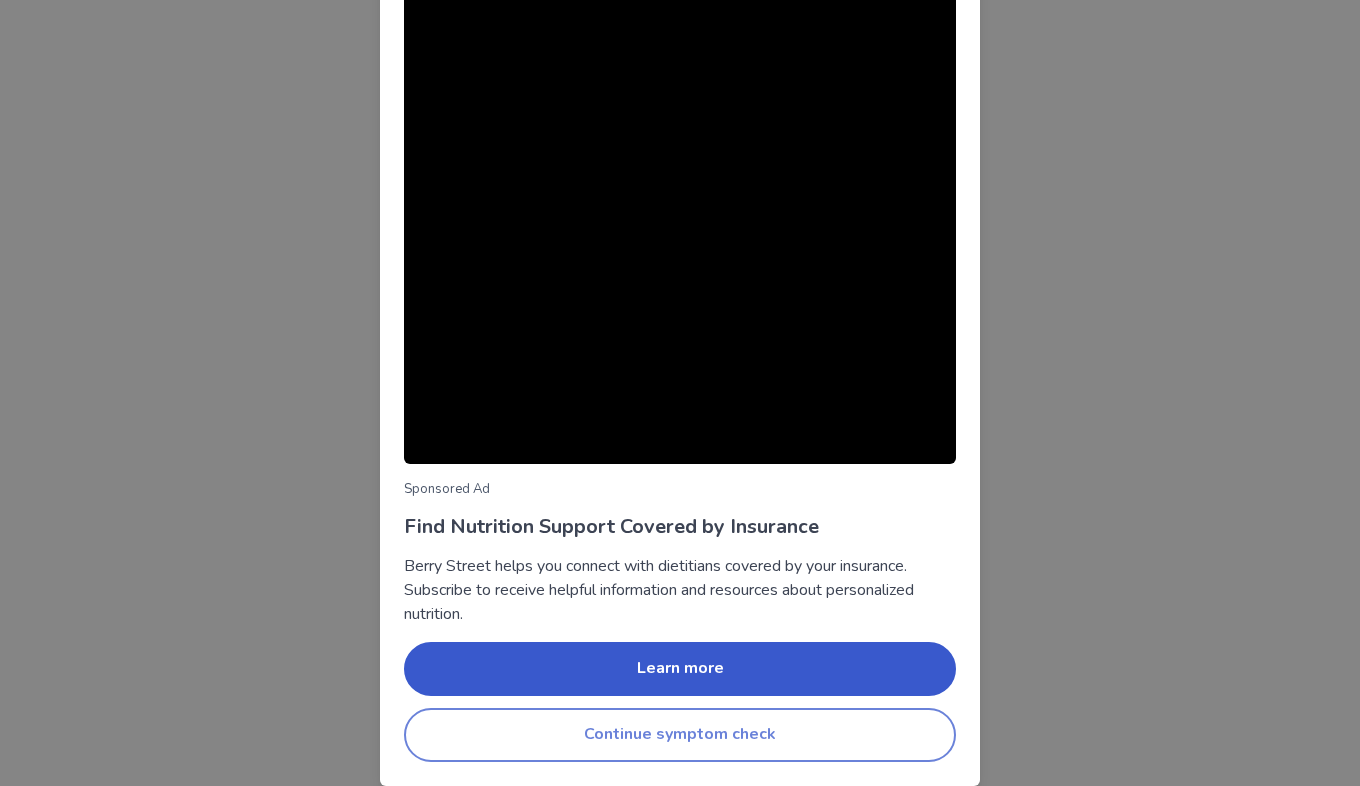 click on "Continue symptom check" at bounding box center [680, 735] 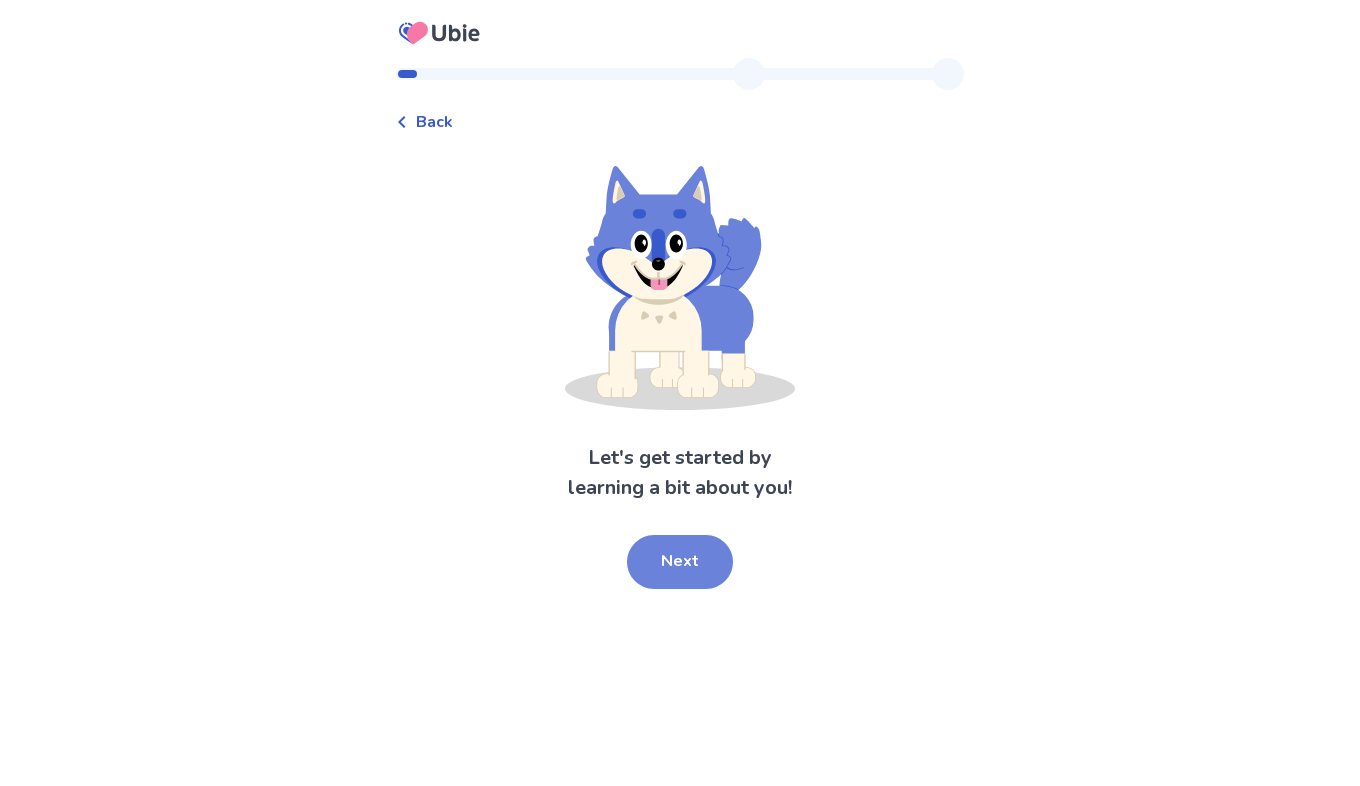 click on "Next" at bounding box center (680, 562) 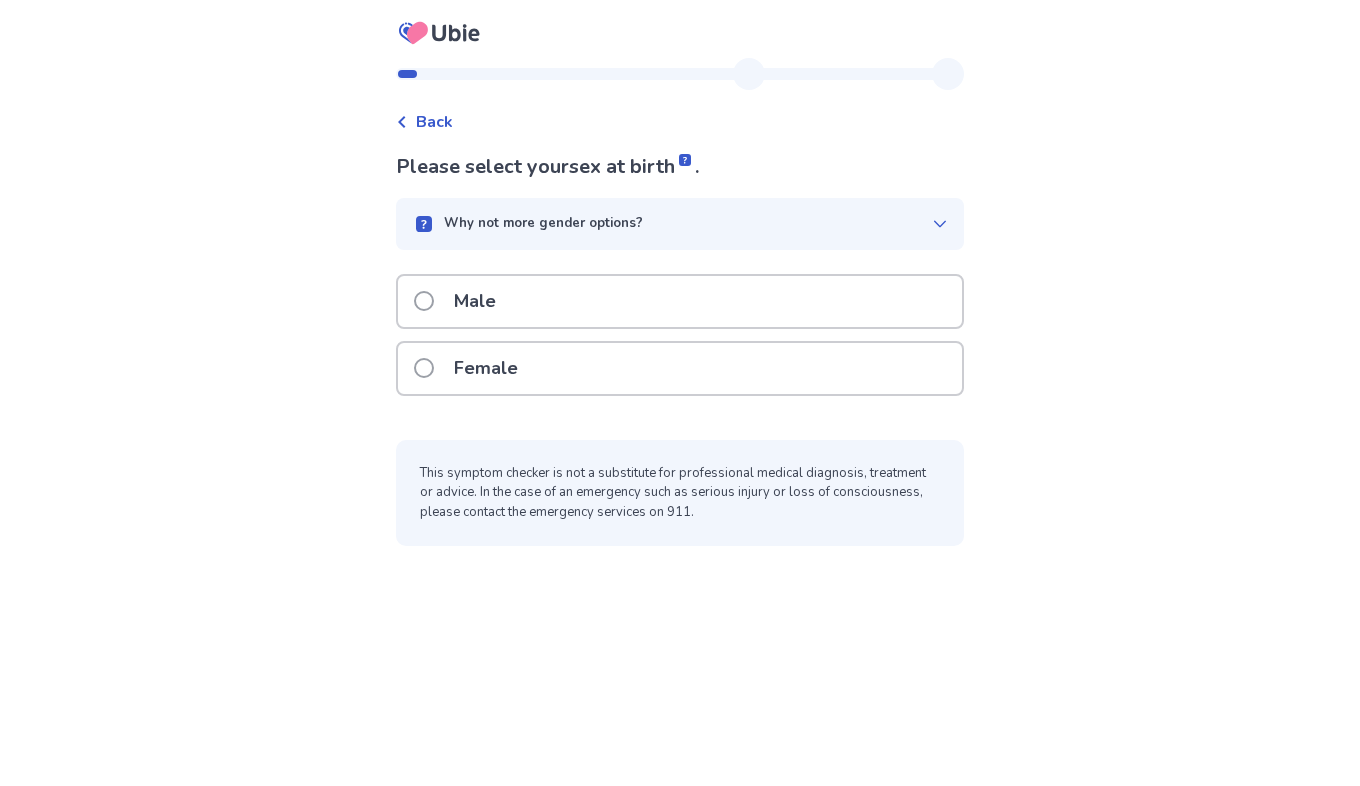 click on "Female" at bounding box center [680, 368] 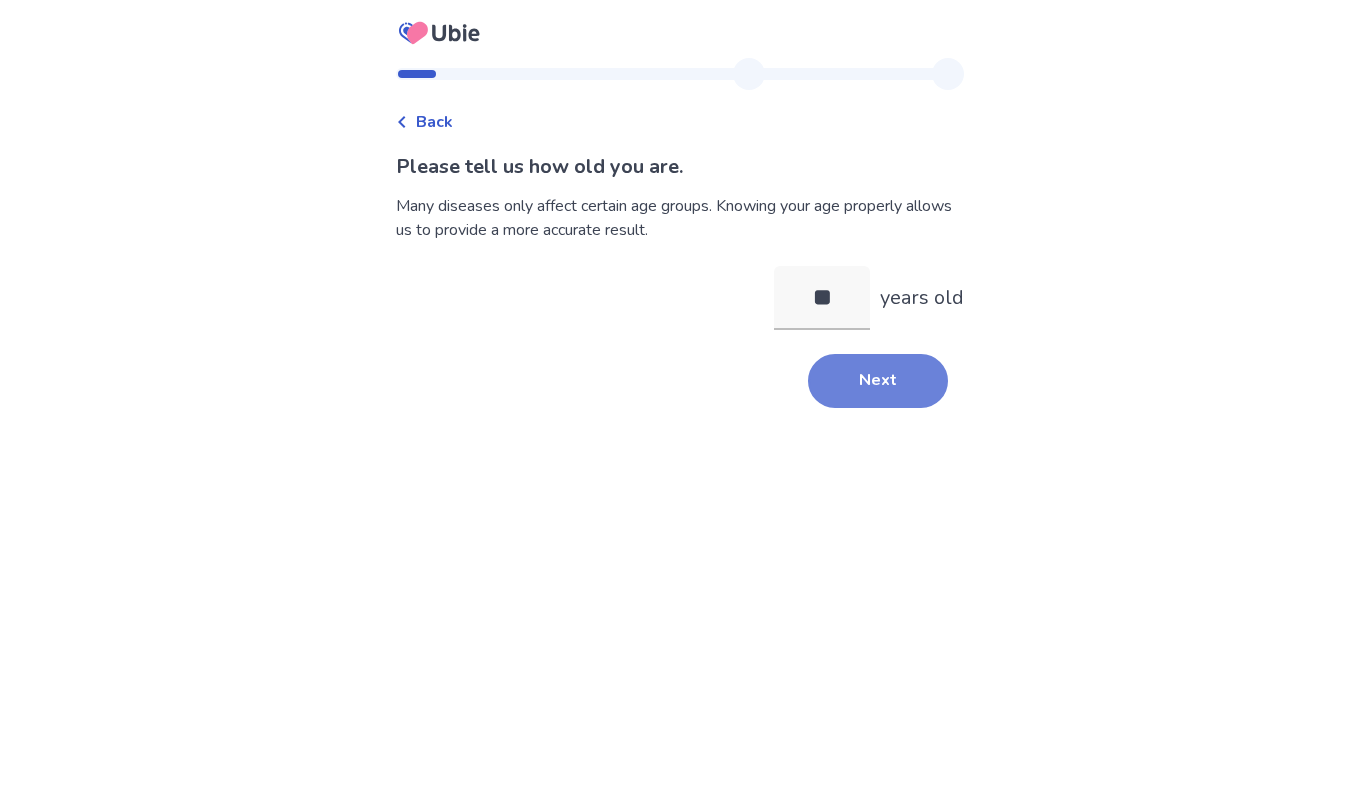 type on "**" 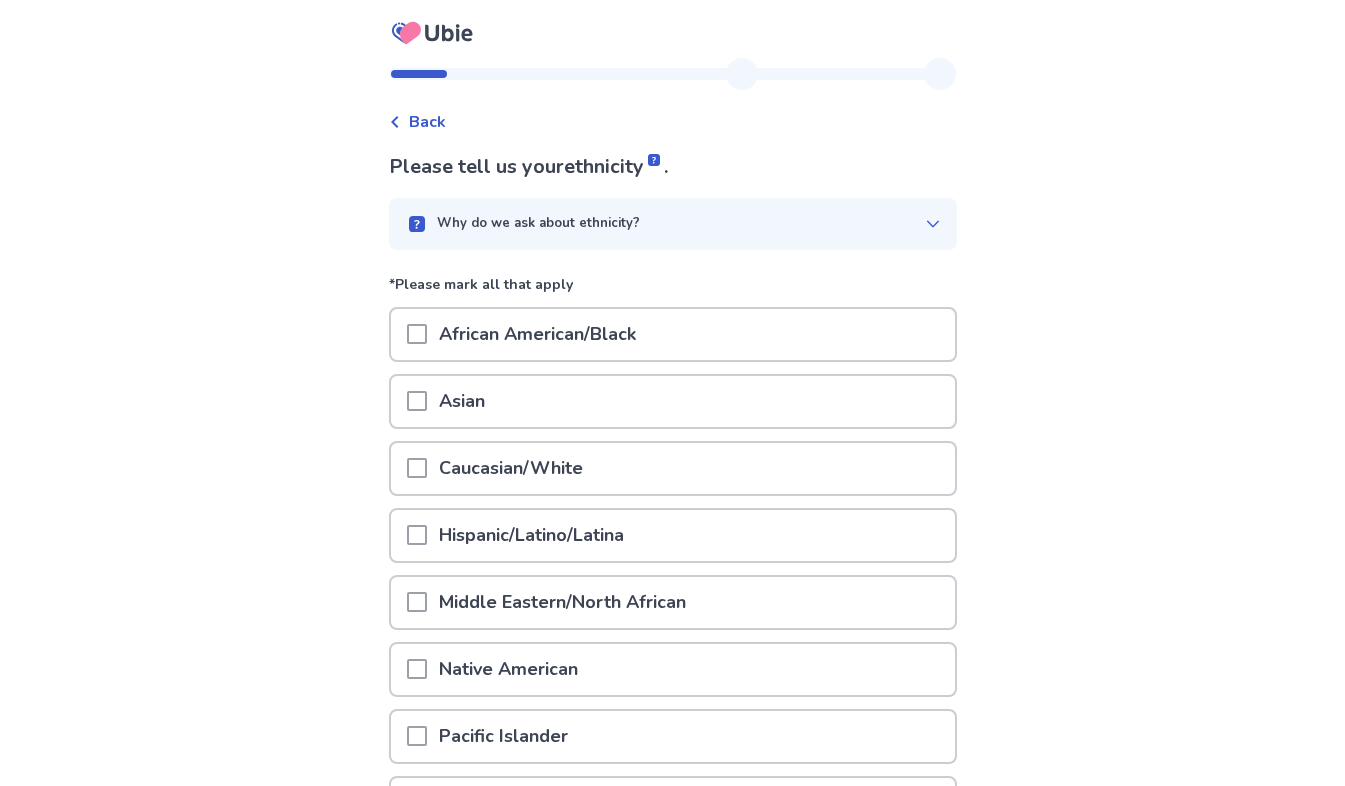 click on "Back" at bounding box center [673, 112] 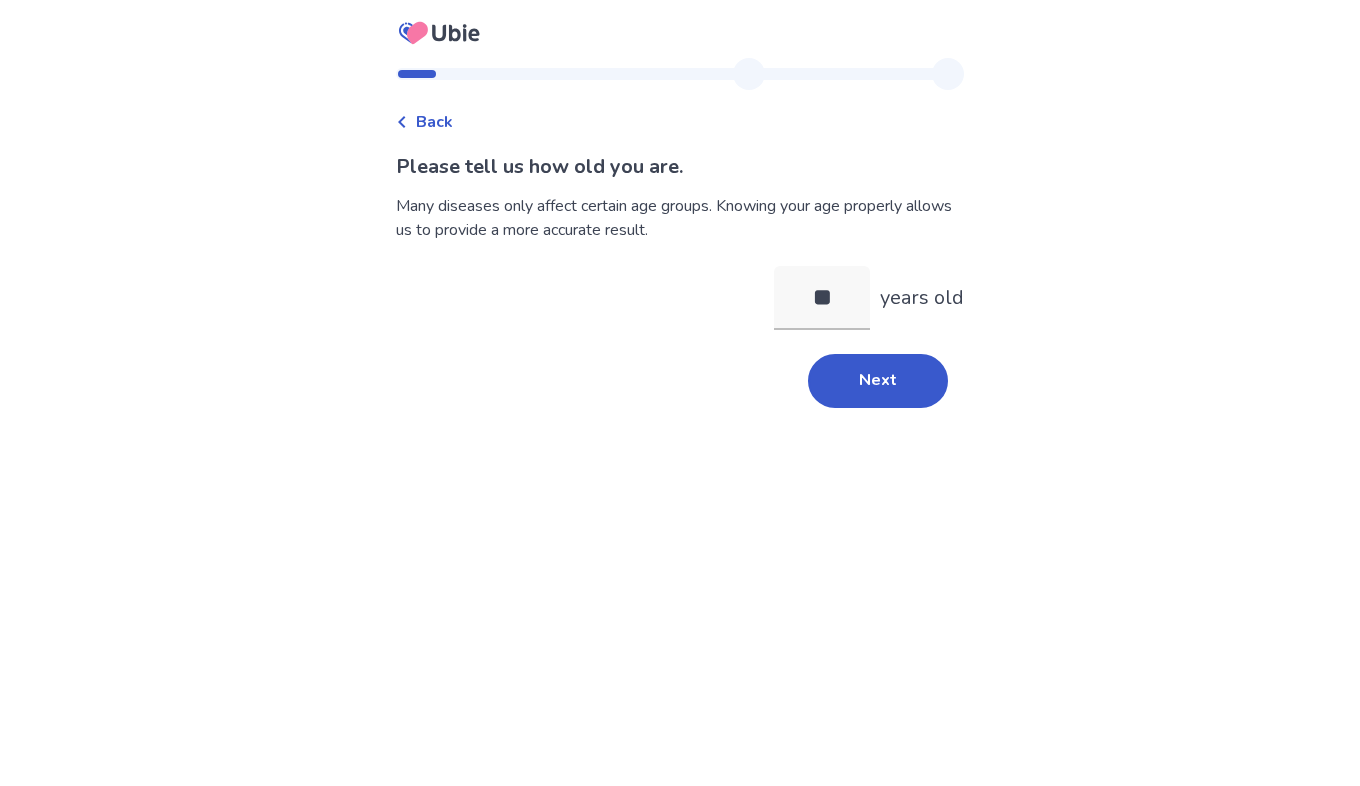 click on "Back" at bounding box center (434, 122) 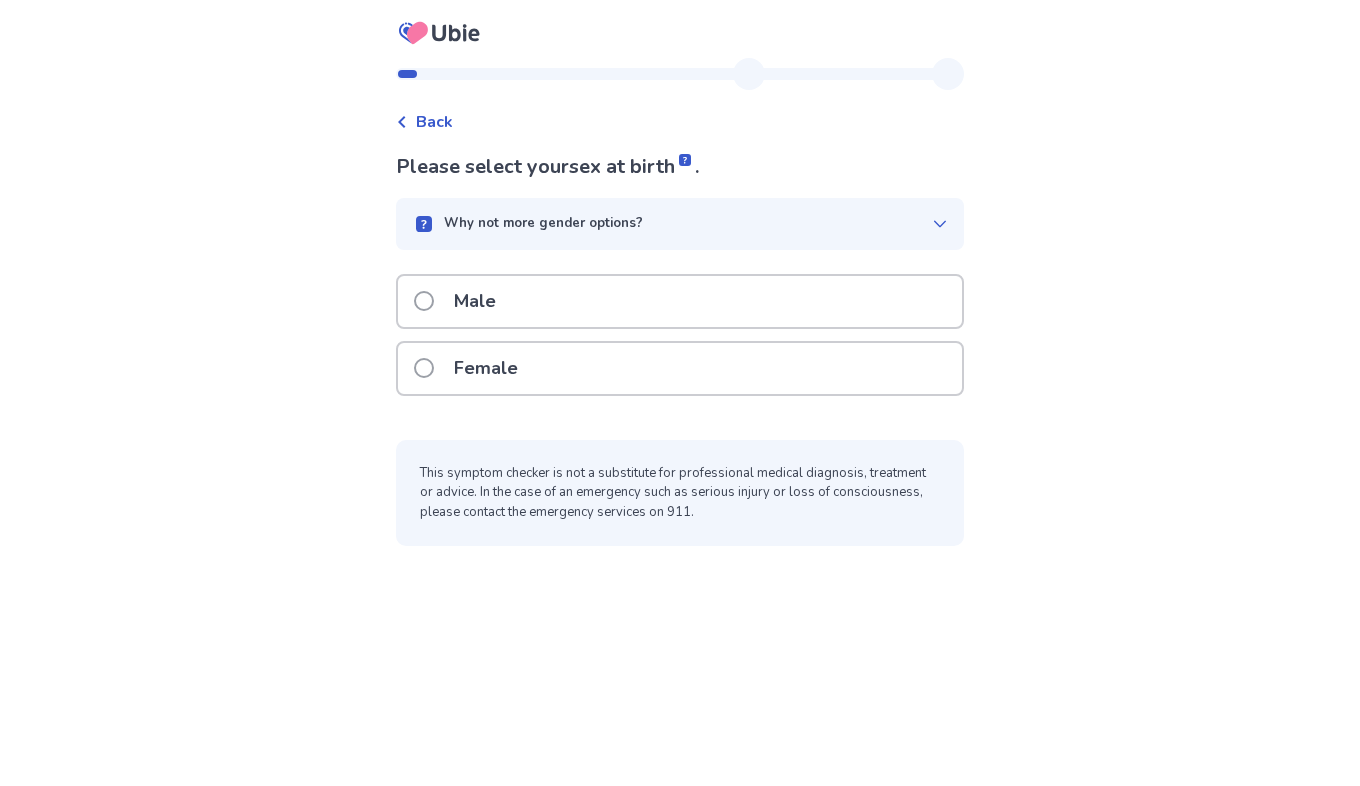 click on "Female" at bounding box center (680, 368) 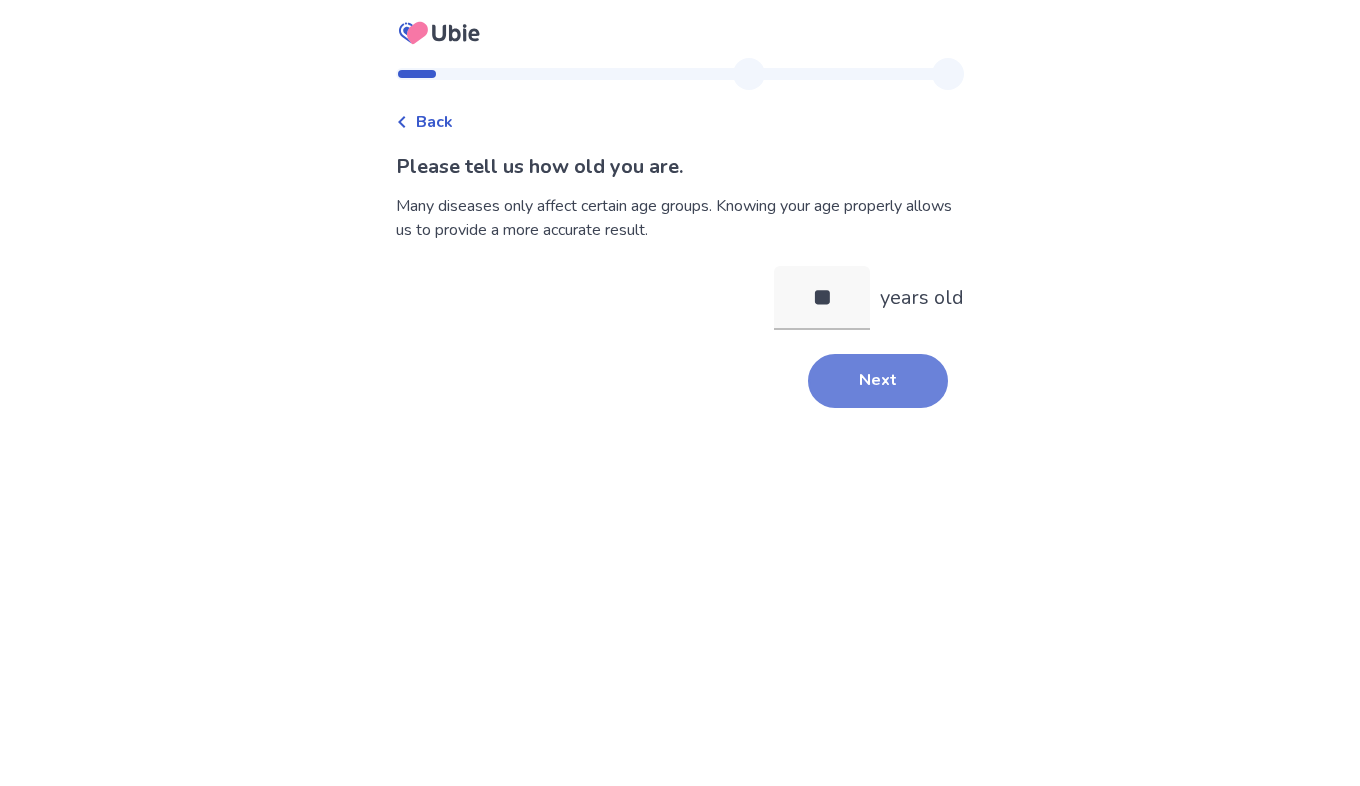 click on "Next" at bounding box center [878, 381] 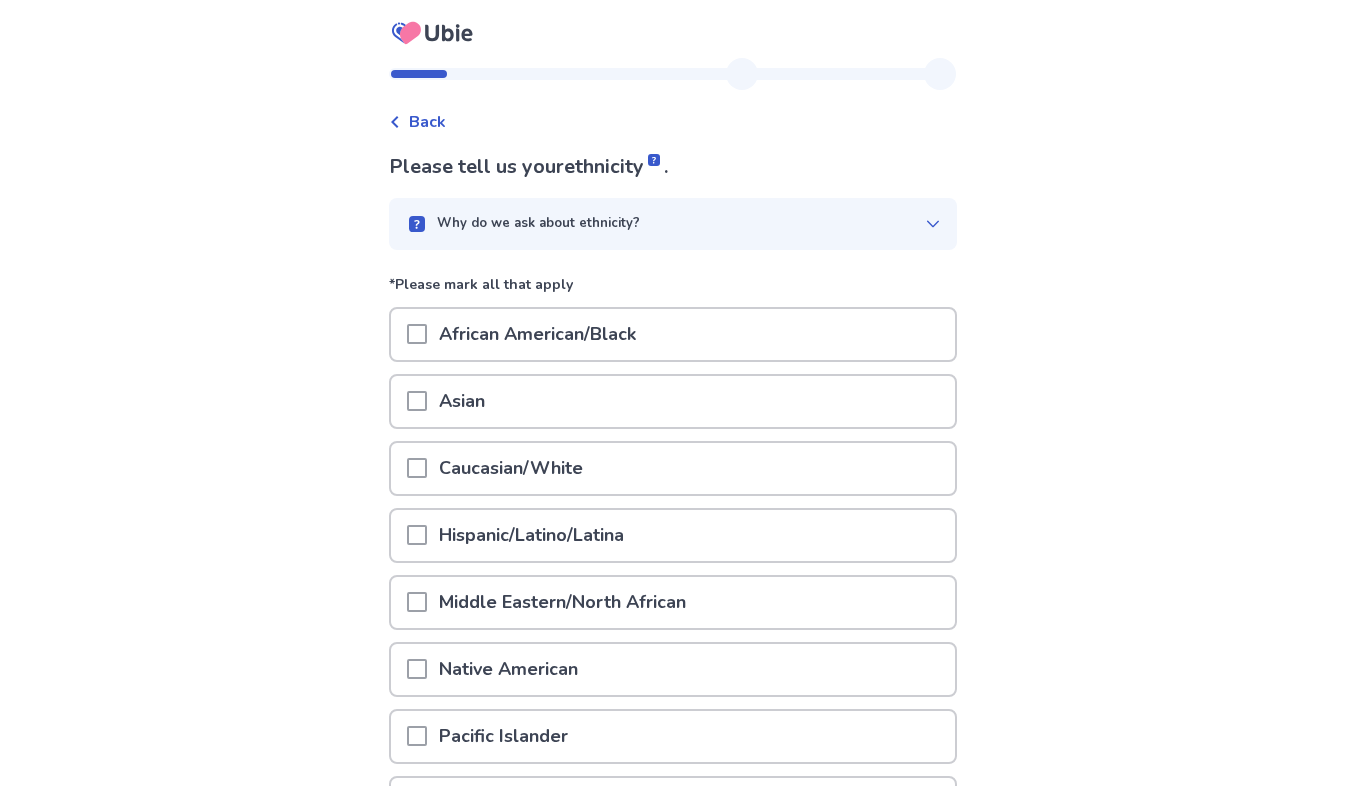 click on "Caucasian/White" at bounding box center [673, 468] 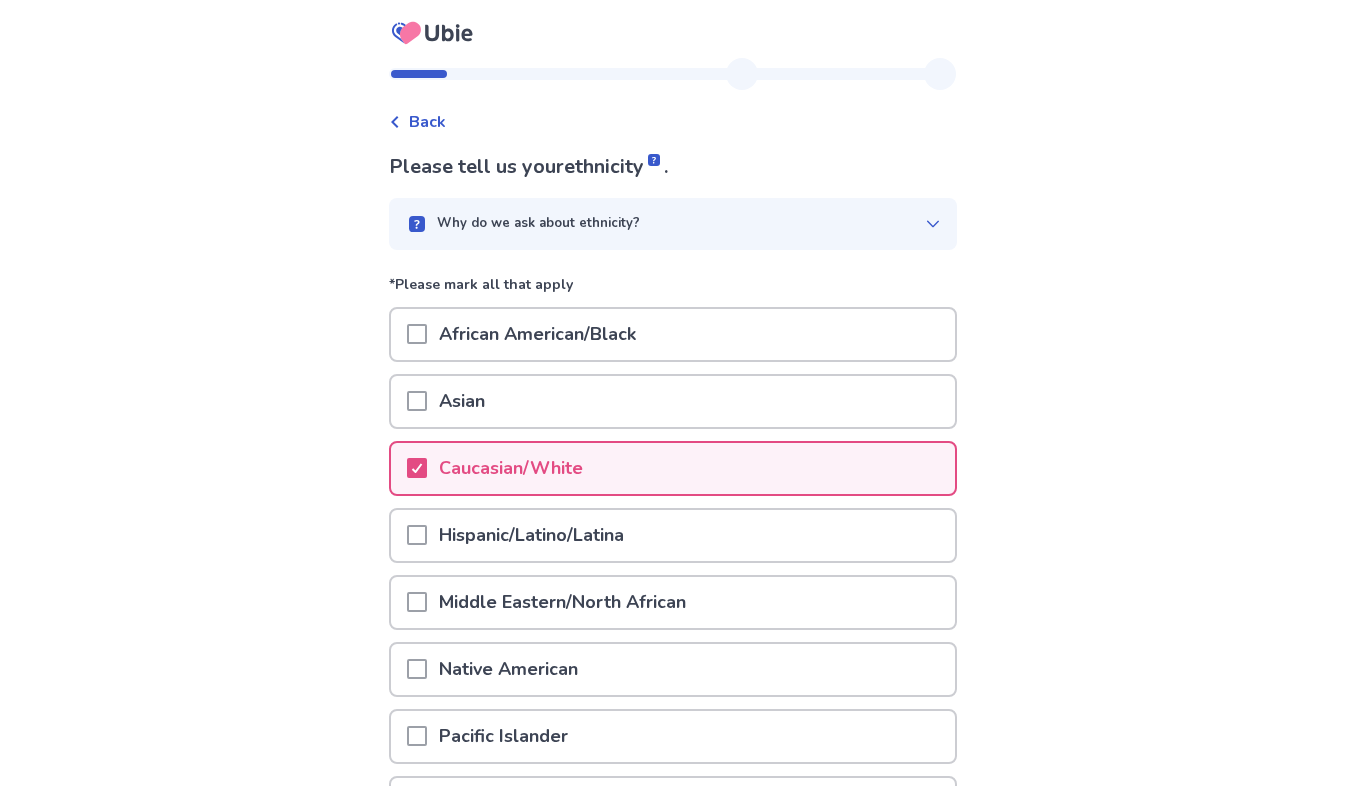 scroll, scrollTop: 222, scrollLeft: 0, axis: vertical 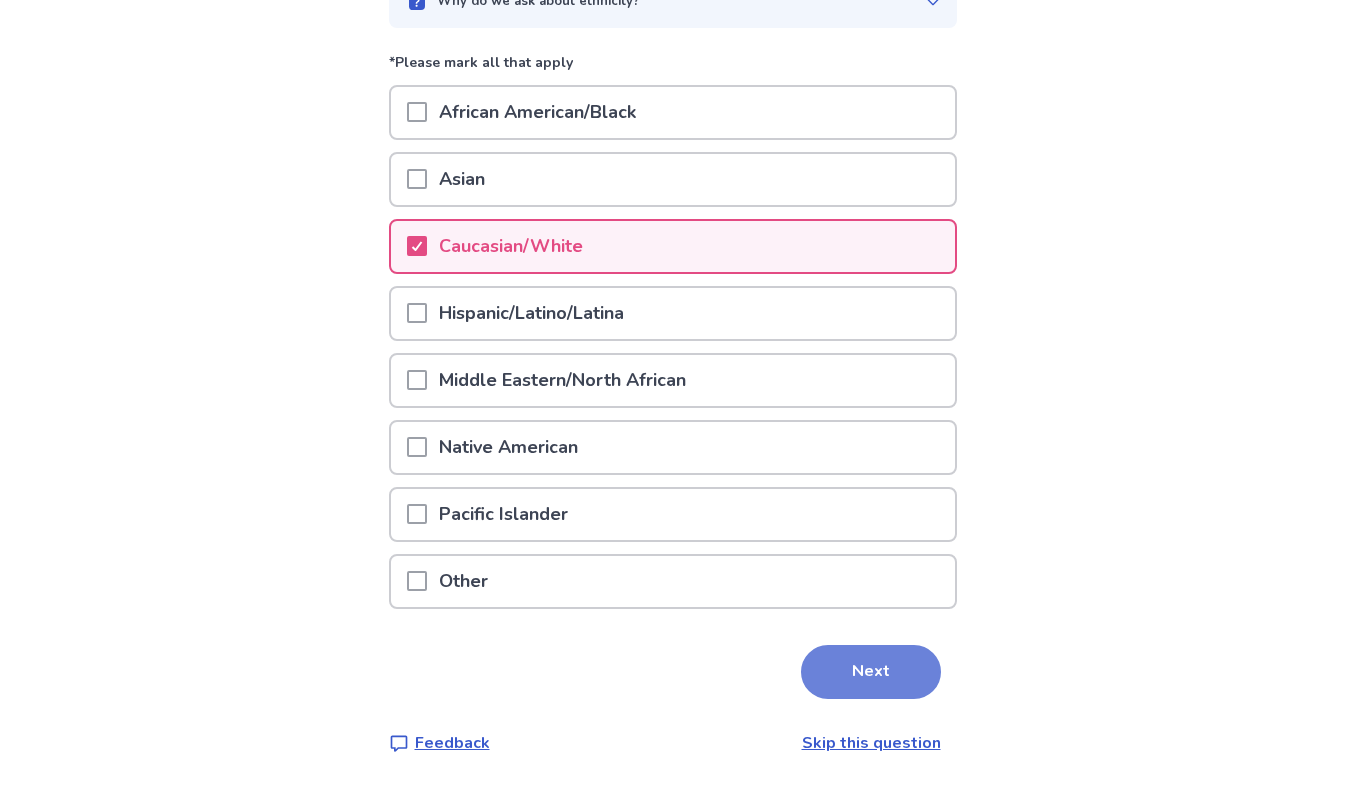 click on "Next" at bounding box center [871, 672] 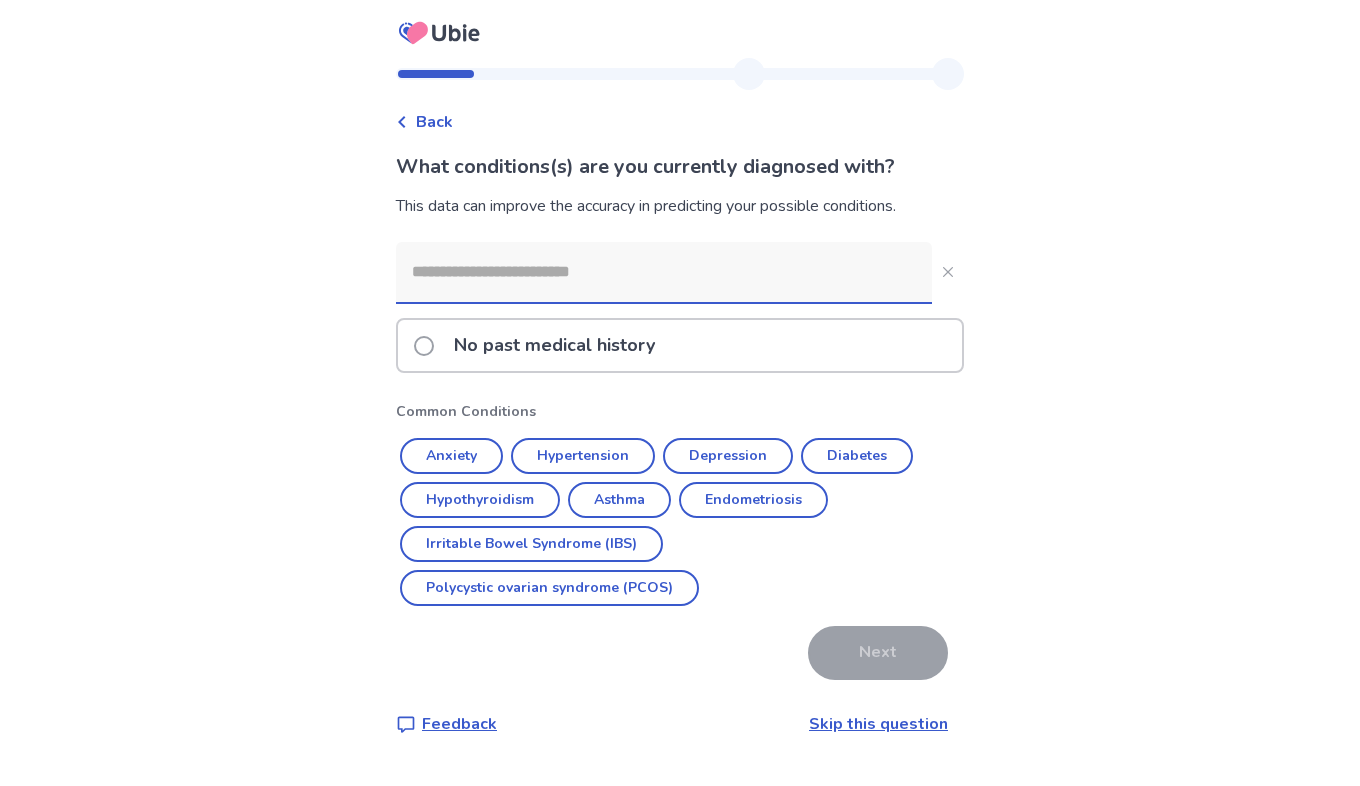 click at bounding box center [664, 272] 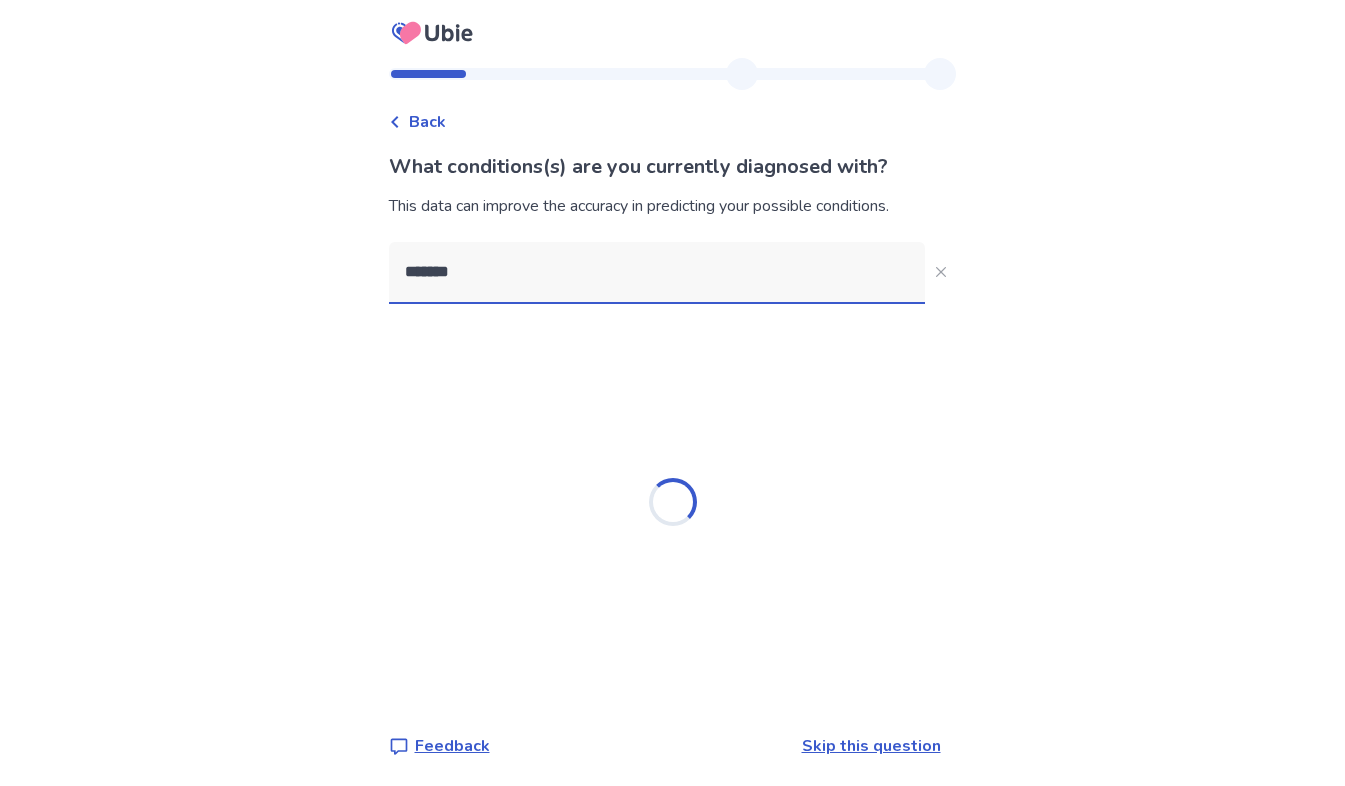 type on "********" 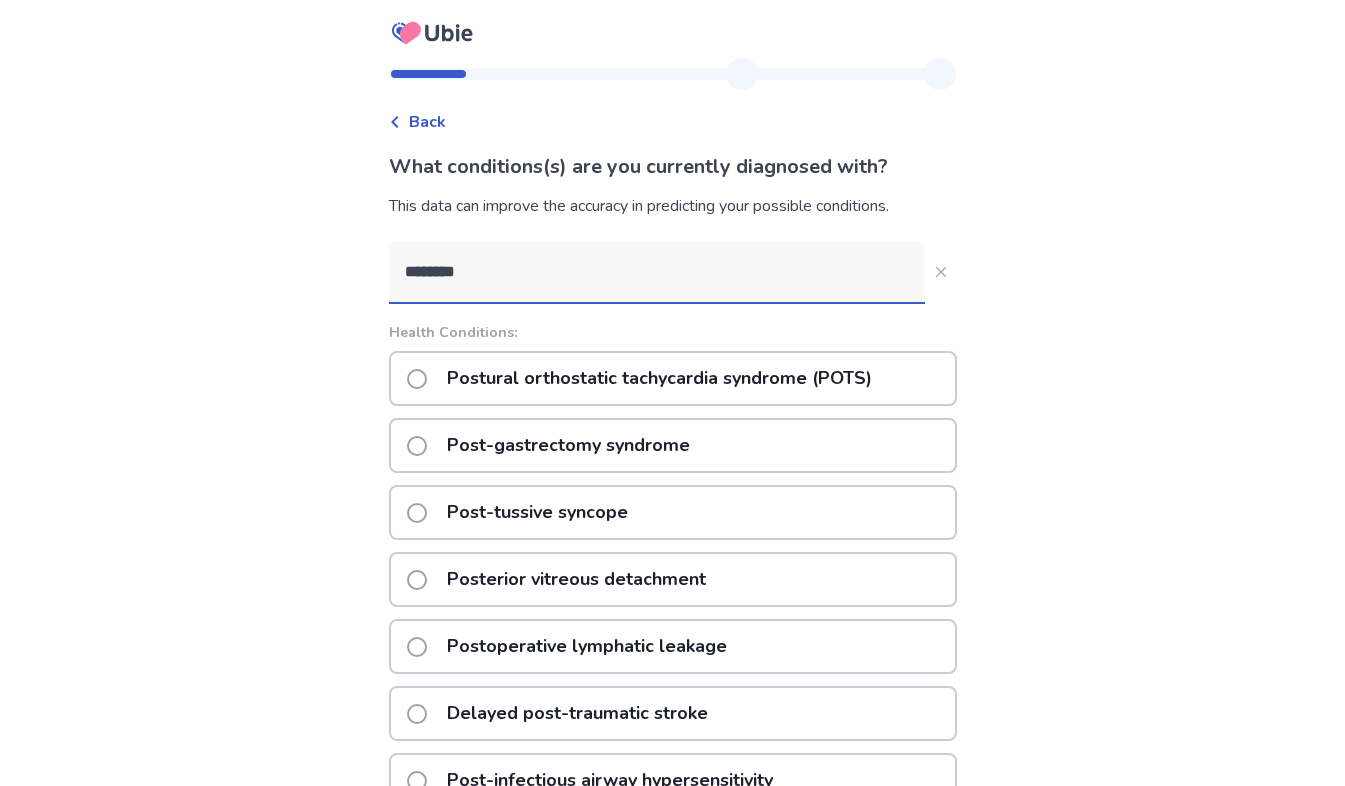 click on "Postural orthostatic tachycardia syndrome (POTS)" at bounding box center [659, 378] 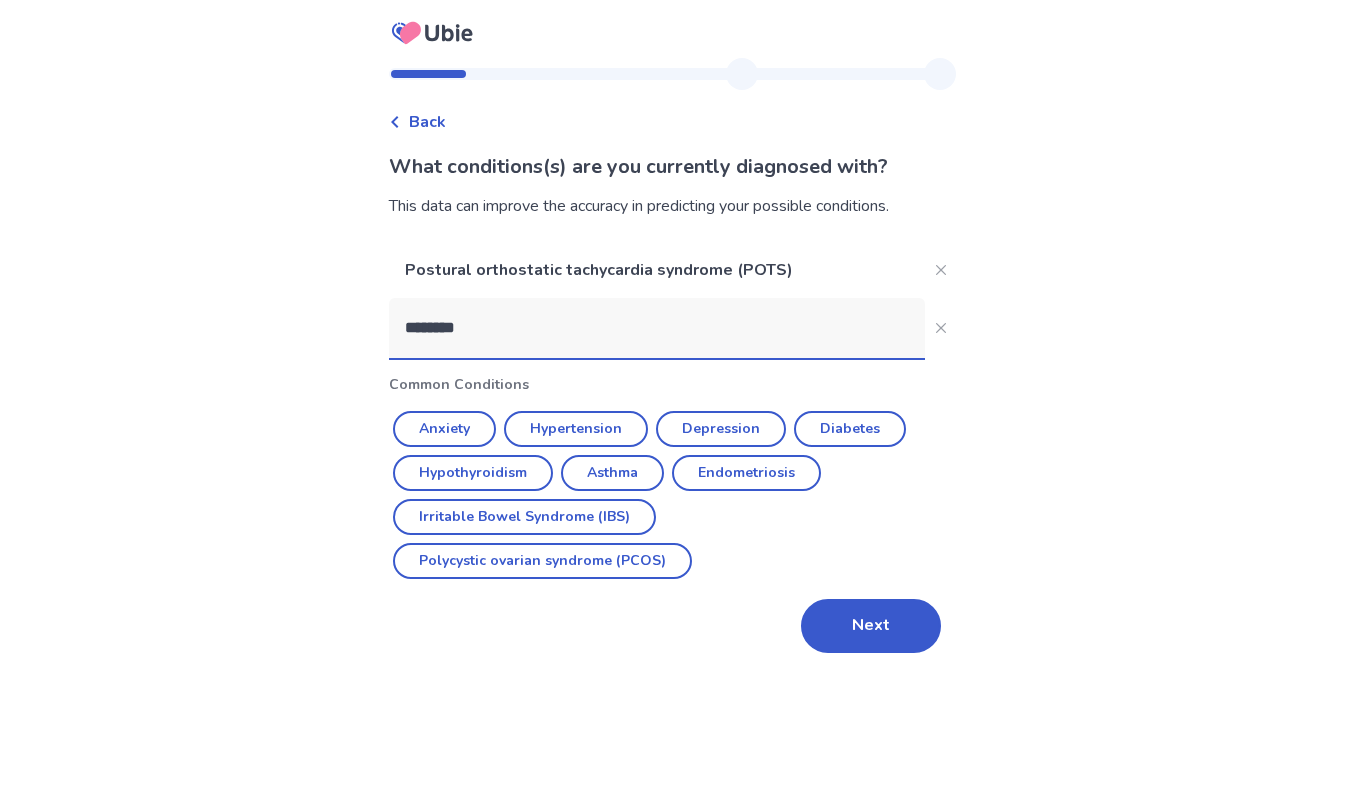 type 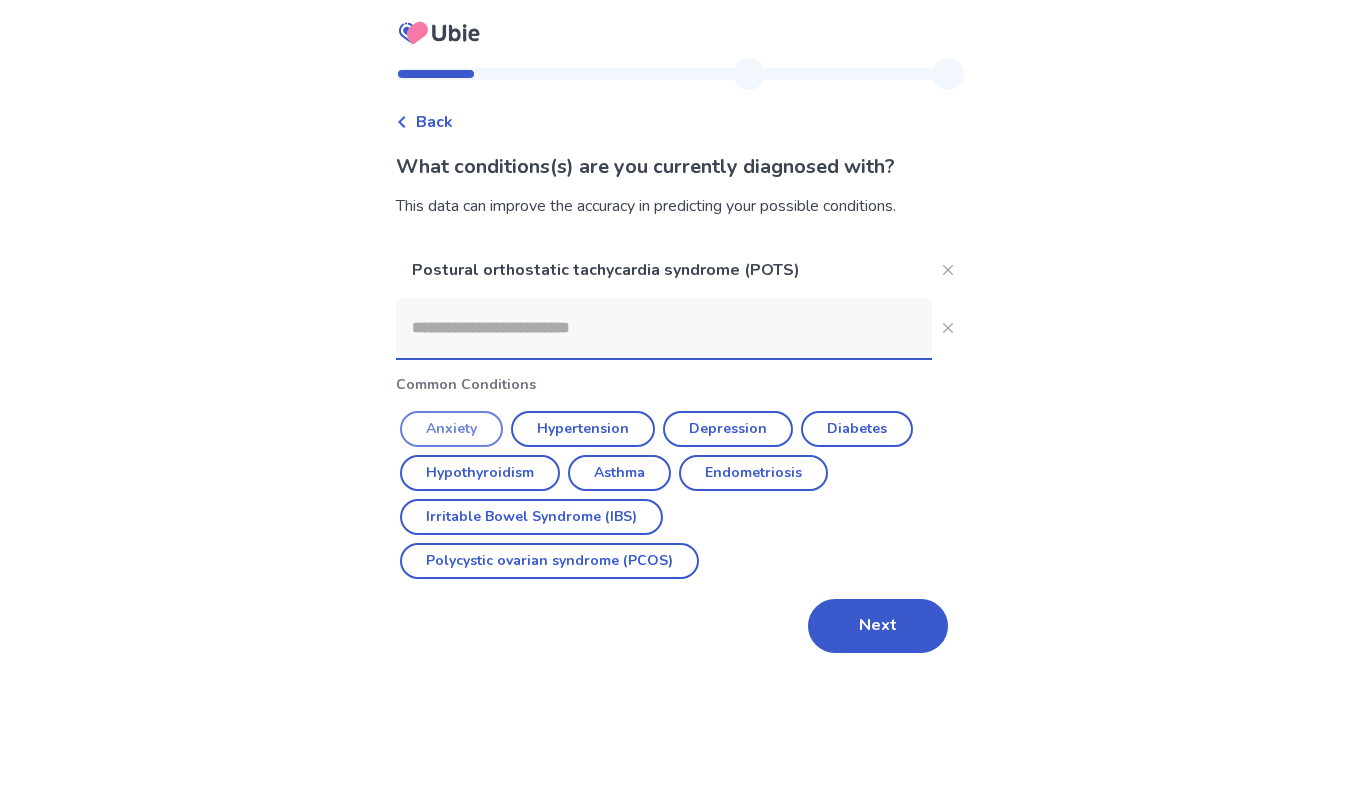 click on "Anxiety" at bounding box center (451, 429) 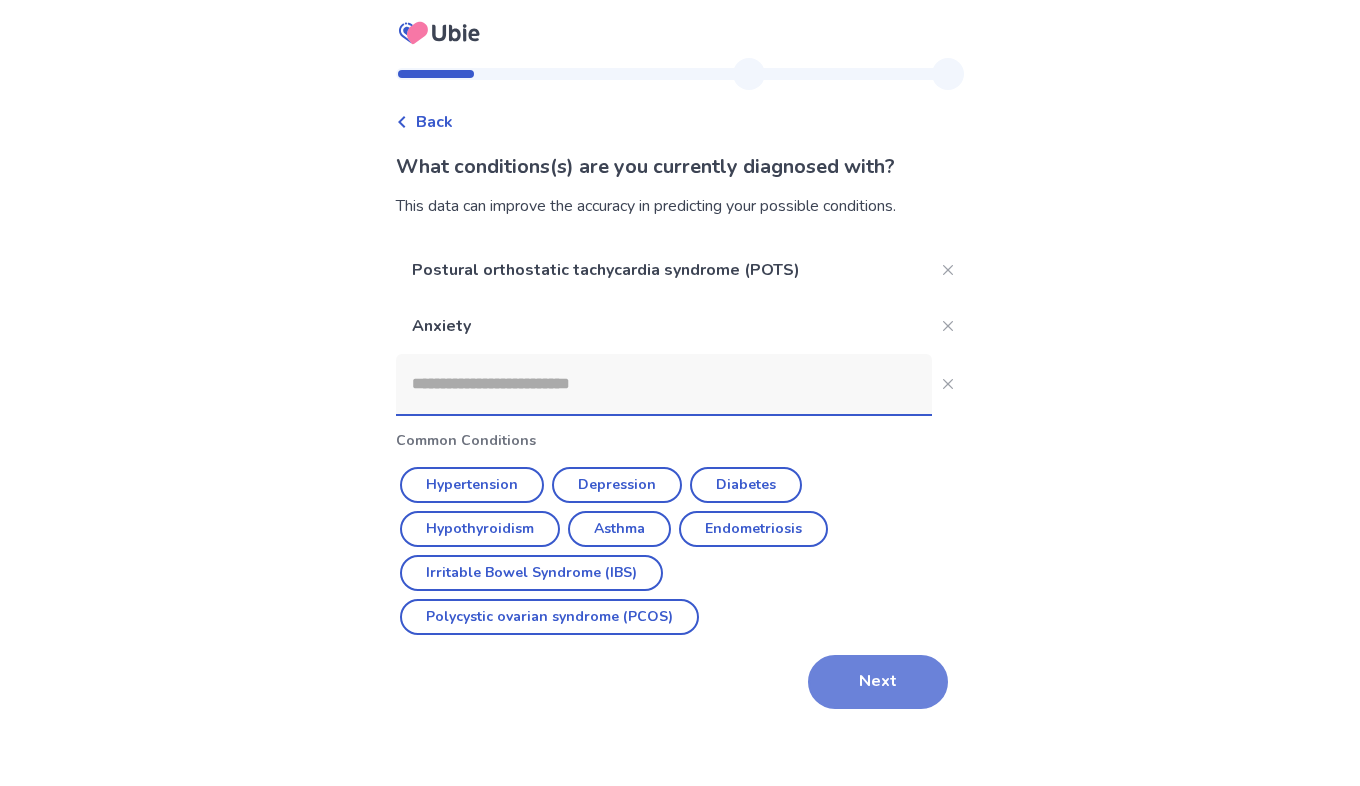 click on "Next" at bounding box center (878, 682) 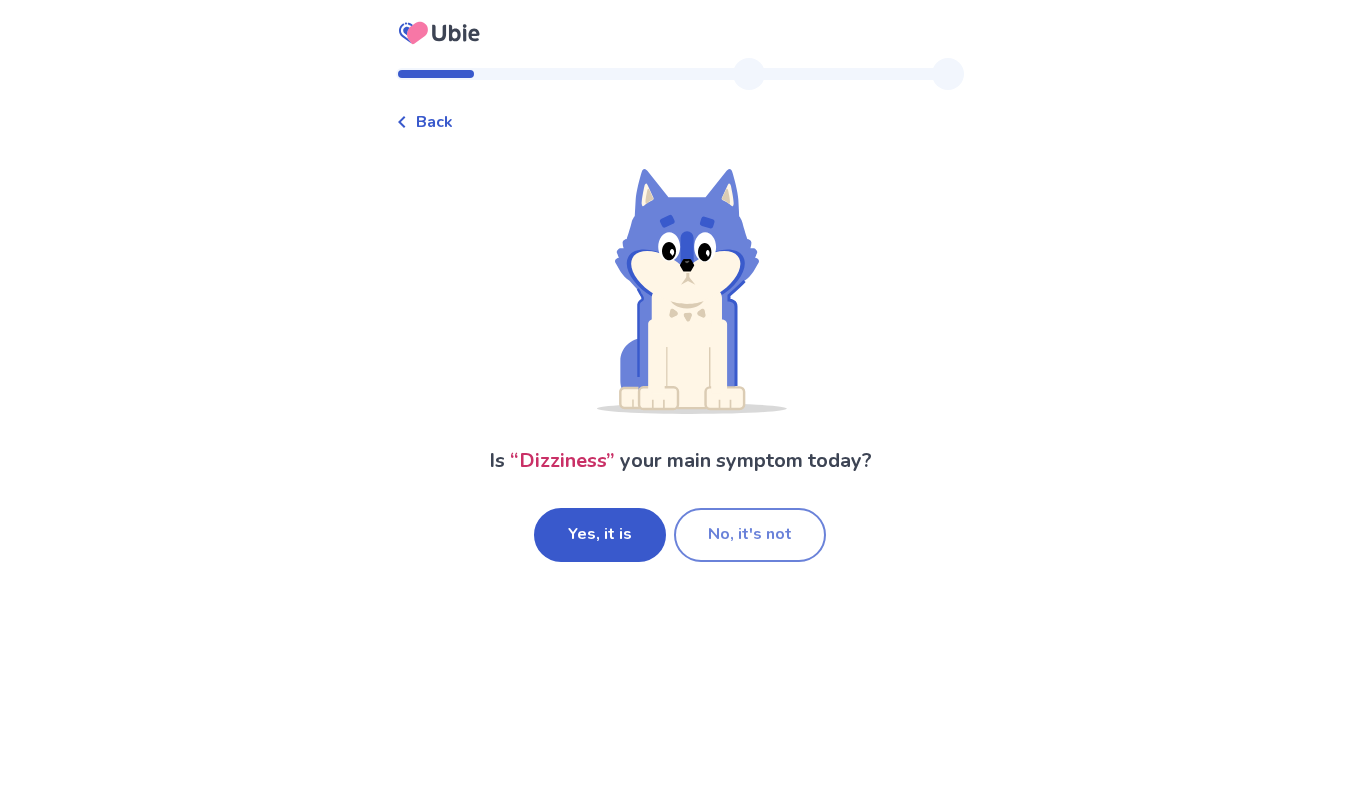 click on "No, it's not" at bounding box center (750, 535) 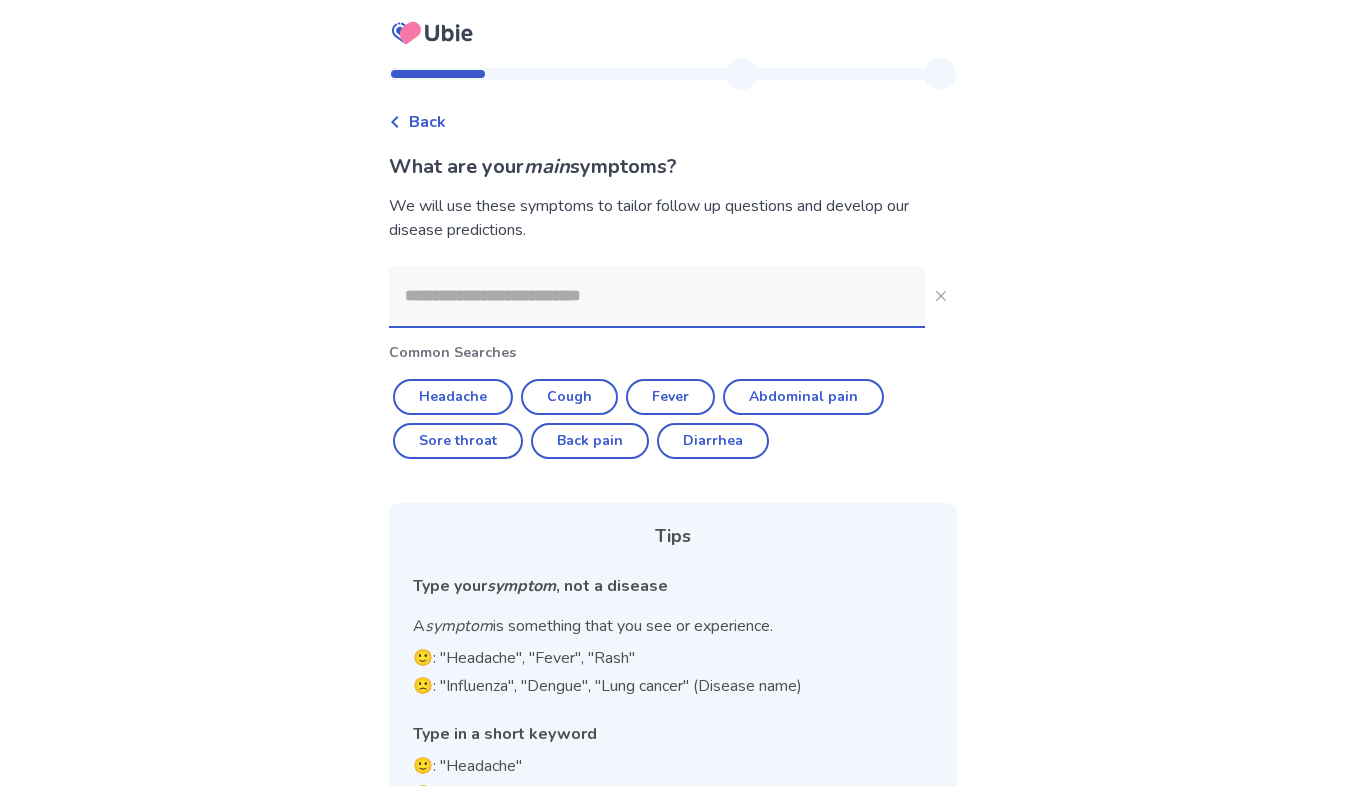 scroll, scrollTop: 88, scrollLeft: 0, axis: vertical 